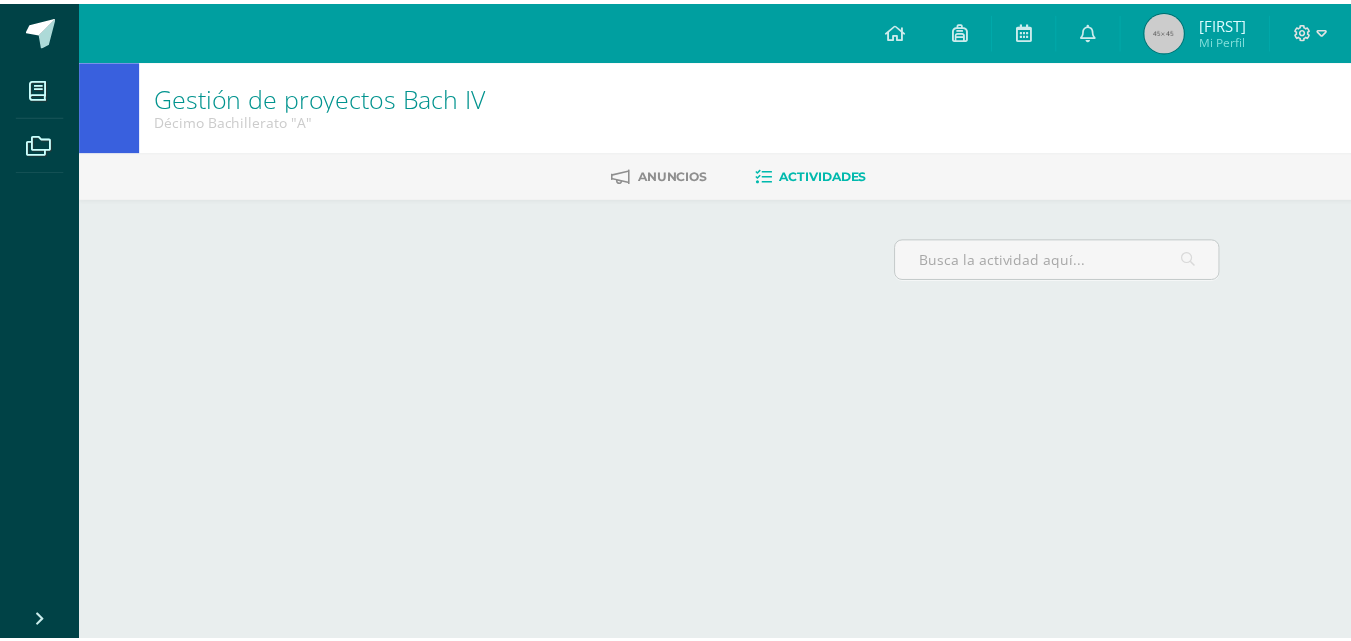 scroll, scrollTop: 0, scrollLeft: 0, axis: both 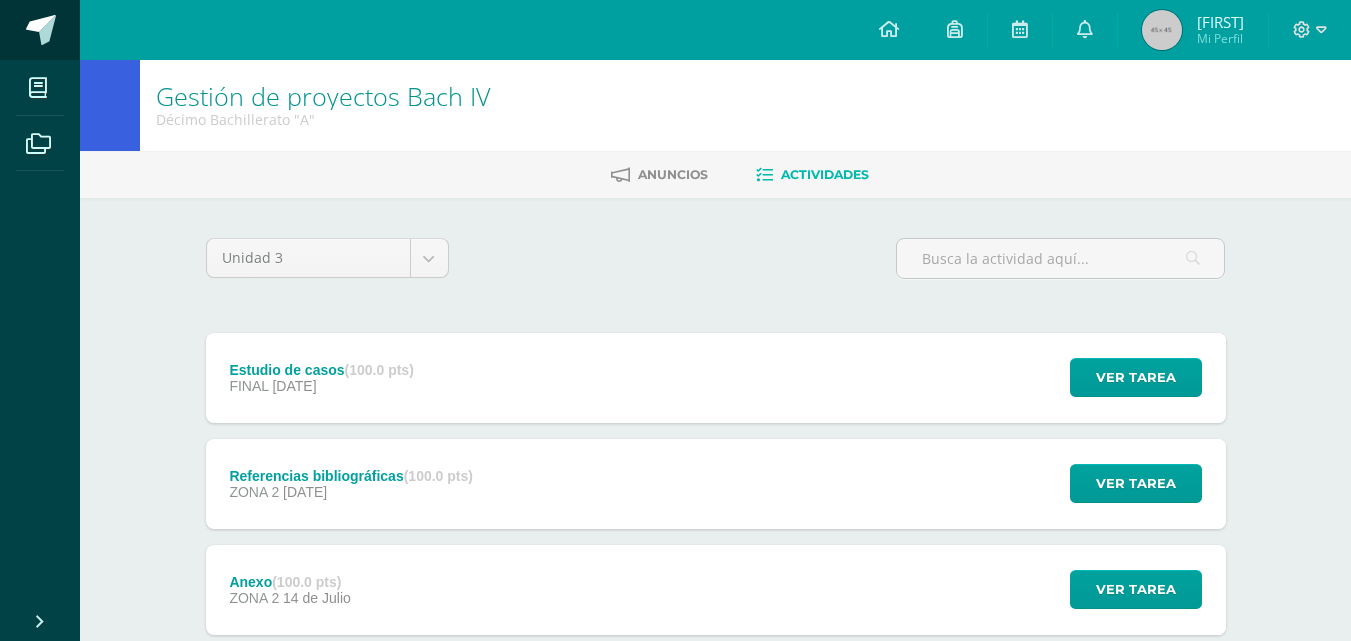 click at bounding box center (41, 30) 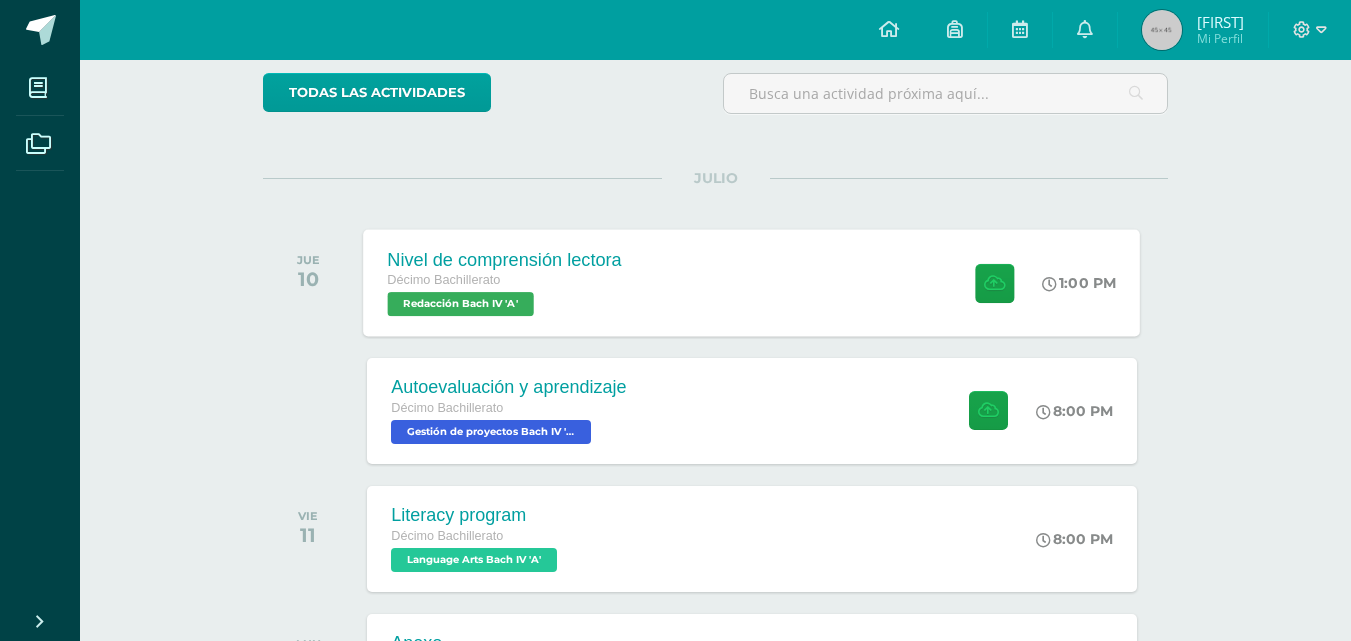 scroll, scrollTop: 167, scrollLeft: 0, axis: vertical 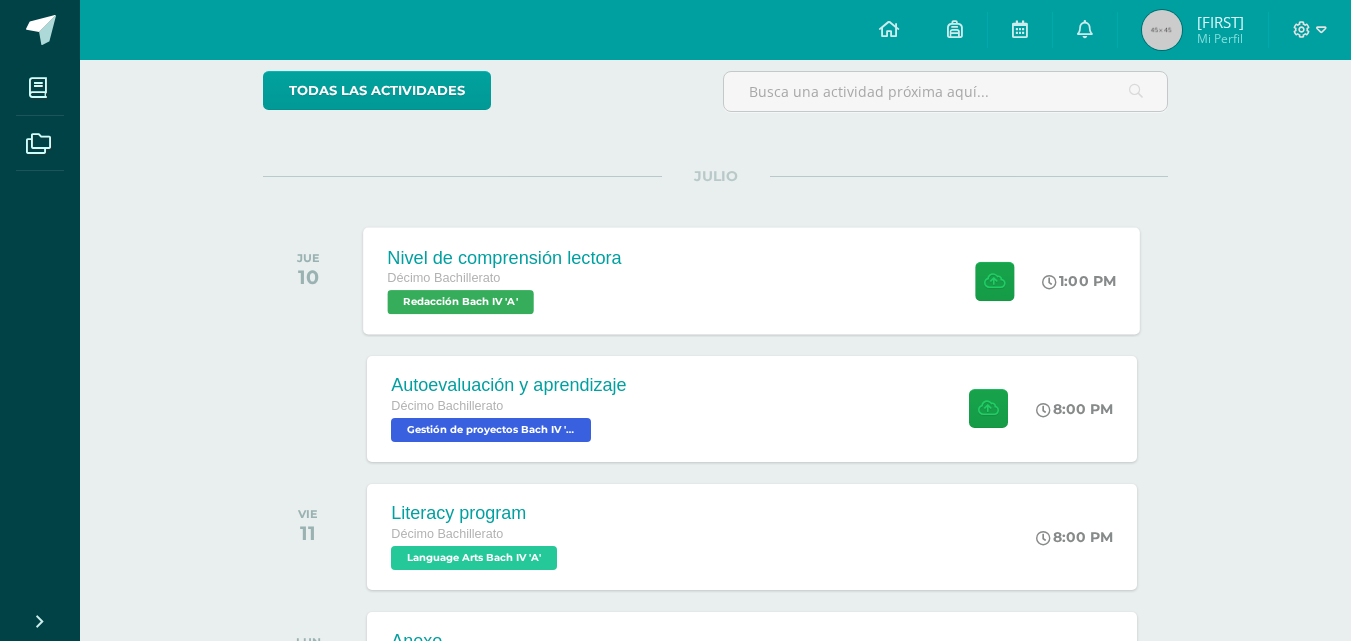 click on "Nivel de comprensión lectora
Décimo Bachillerato
Redacción  Bach IV 'A'
1:00 PM
Nivel de comprensión lectora
Redacción  Bach IV" at bounding box center (752, 280) 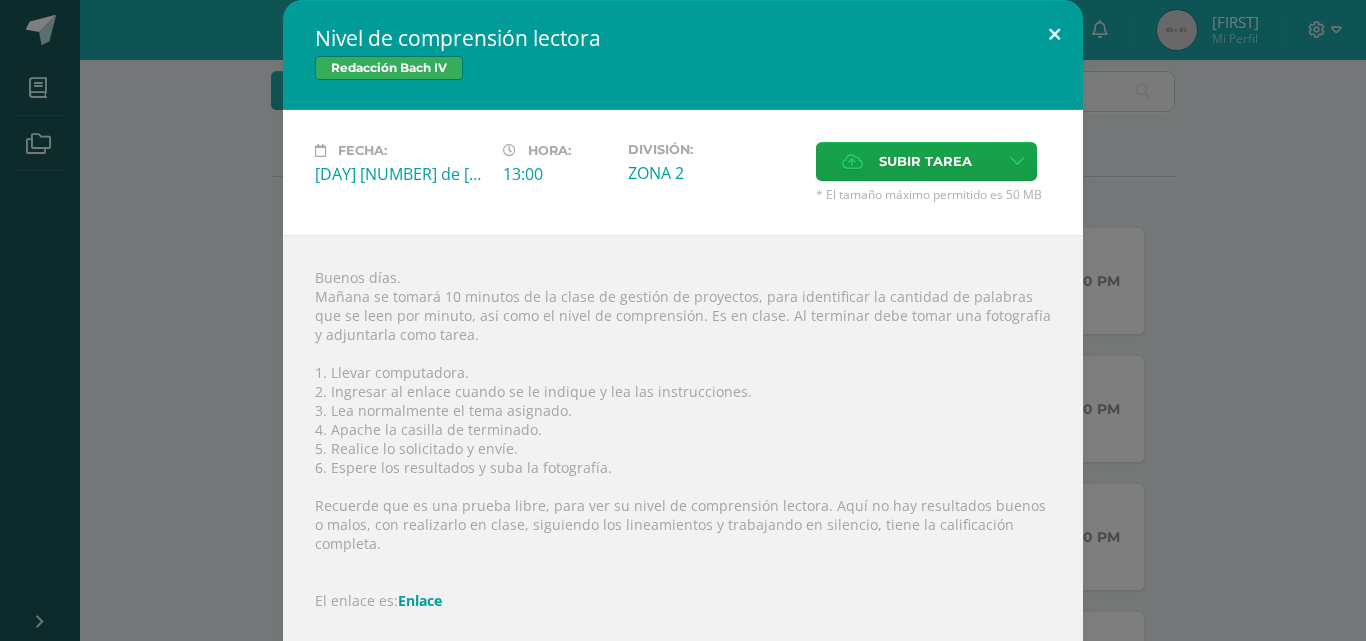 click at bounding box center [1054, 34] 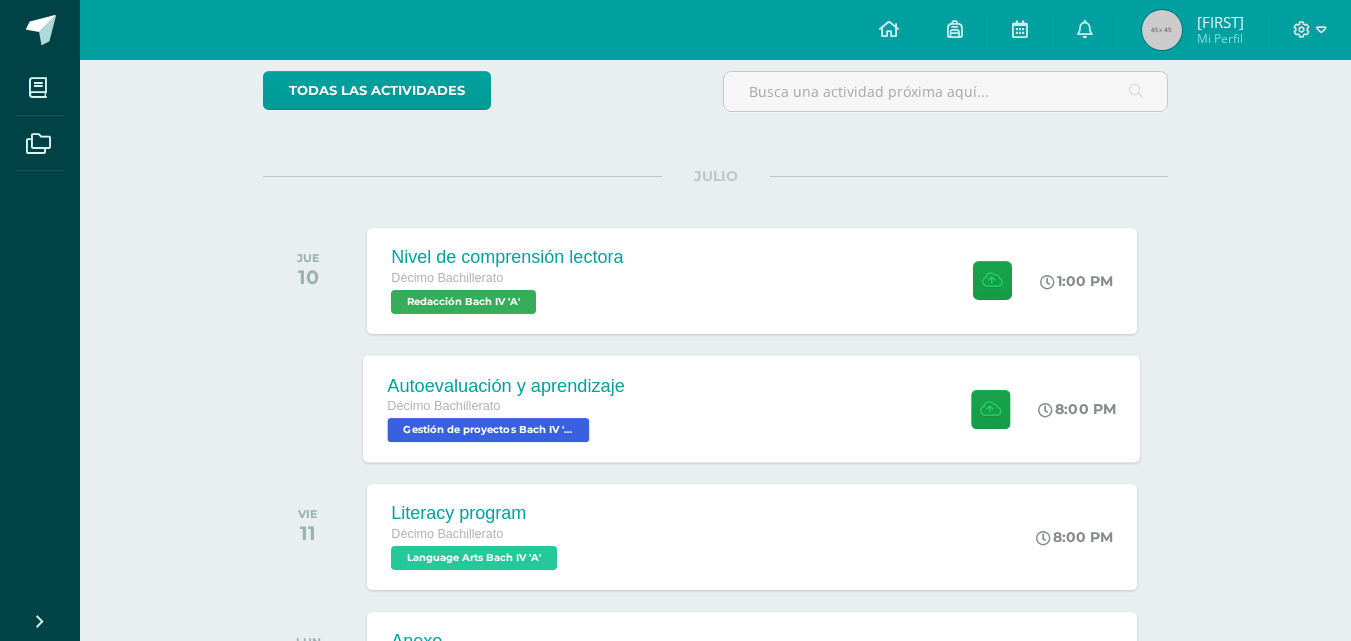 click on "Autoevaluación y aprendizaje
Décimo Bachillerato
Gestión de proyectos  Bach IV 'A'
8:00 PM
Autoevaluación y aprendizaje
Gestión de proyectos  Bach IV" at bounding box center [752, 408] 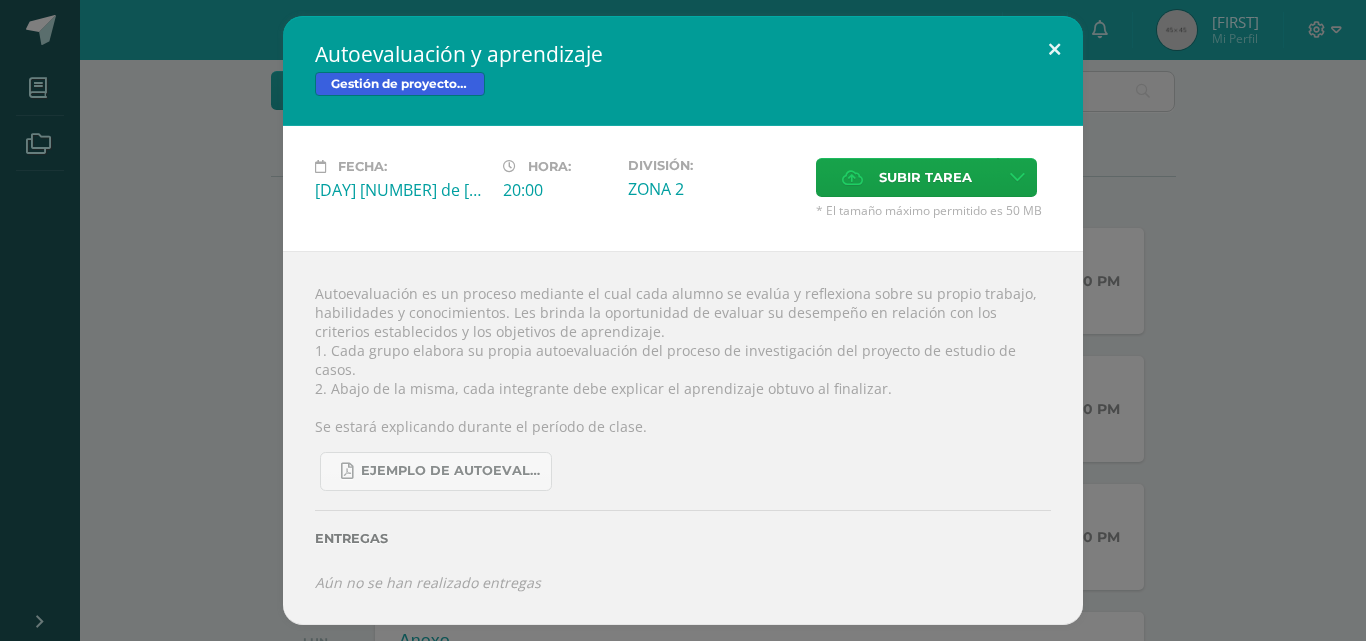 click at bounding box center [1054, 50] 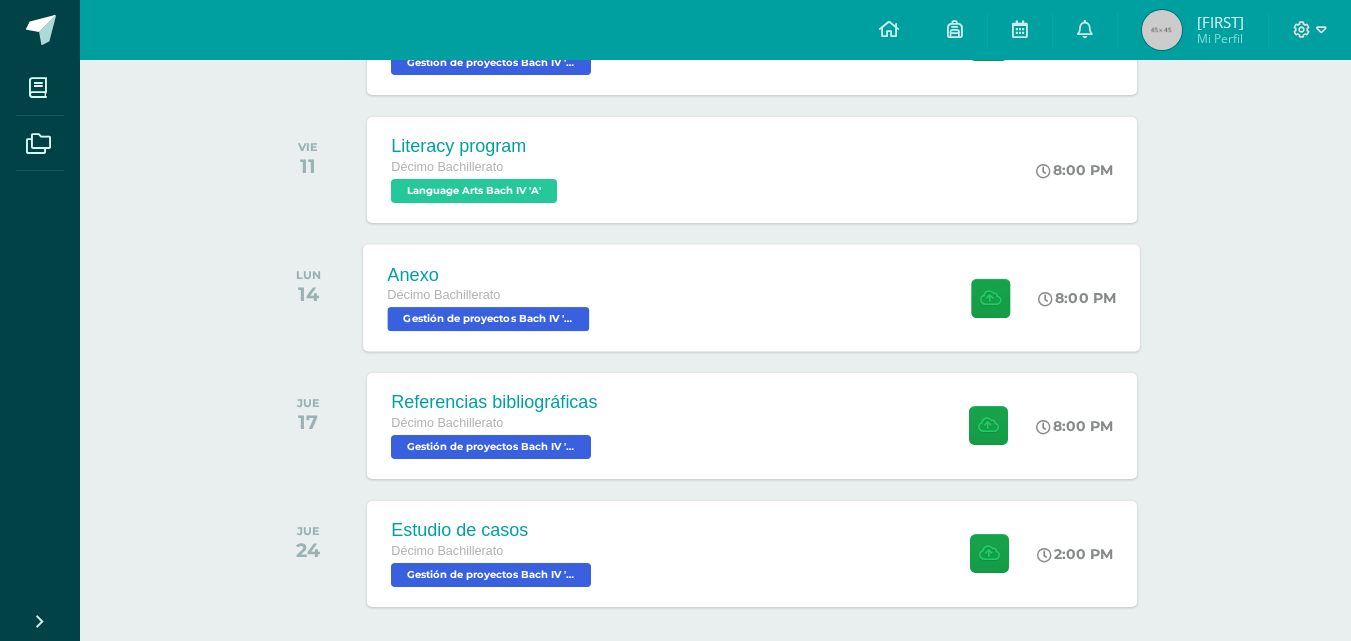 scroll, scrollTop: 614, scrollLeft: 0, axis: vertical 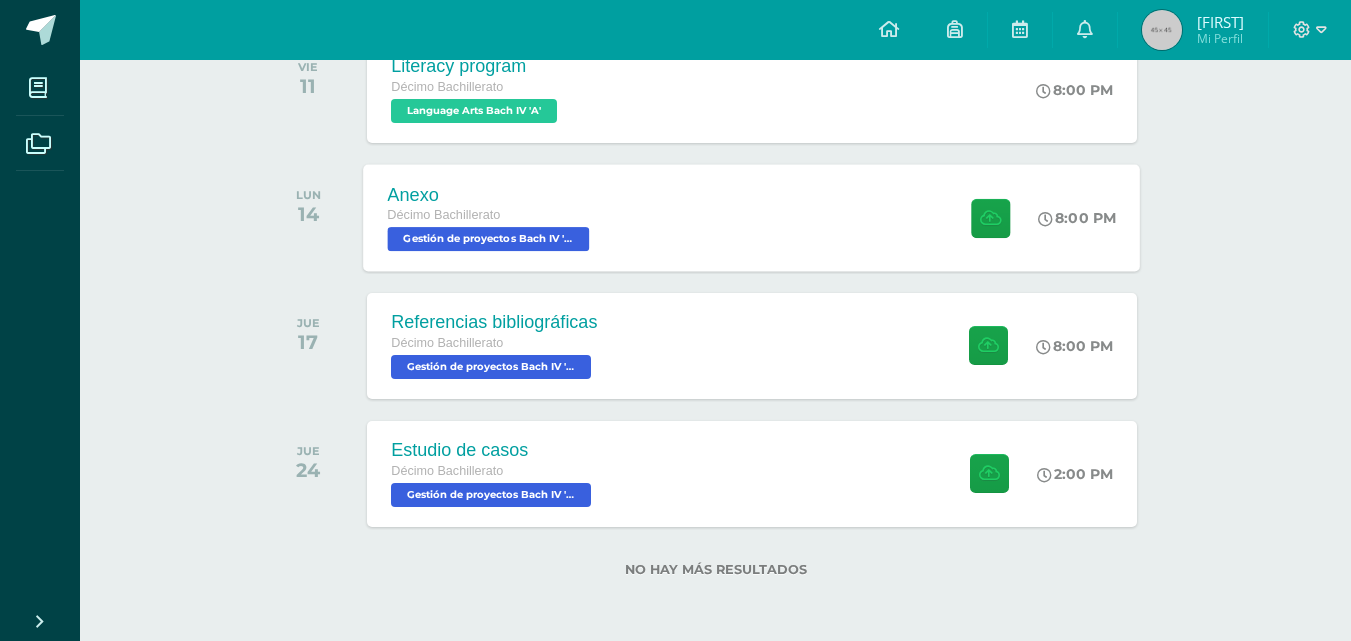 click on "Anexo
Décimo Bachillerato
Gestión de proyectos  Bach IV 'A'
8:00 PM
Anexo
Gestión de proyectos  Bach IV" at bounding box center [752, 217] 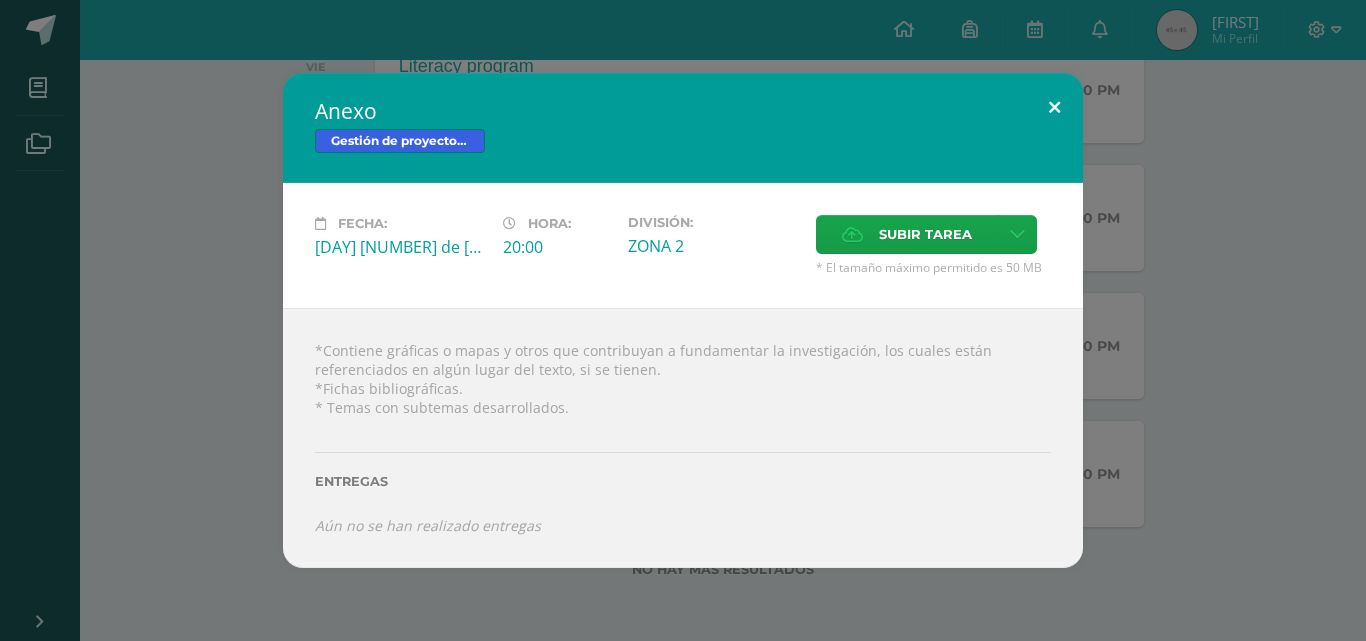click at bounding box center [1054, 107] 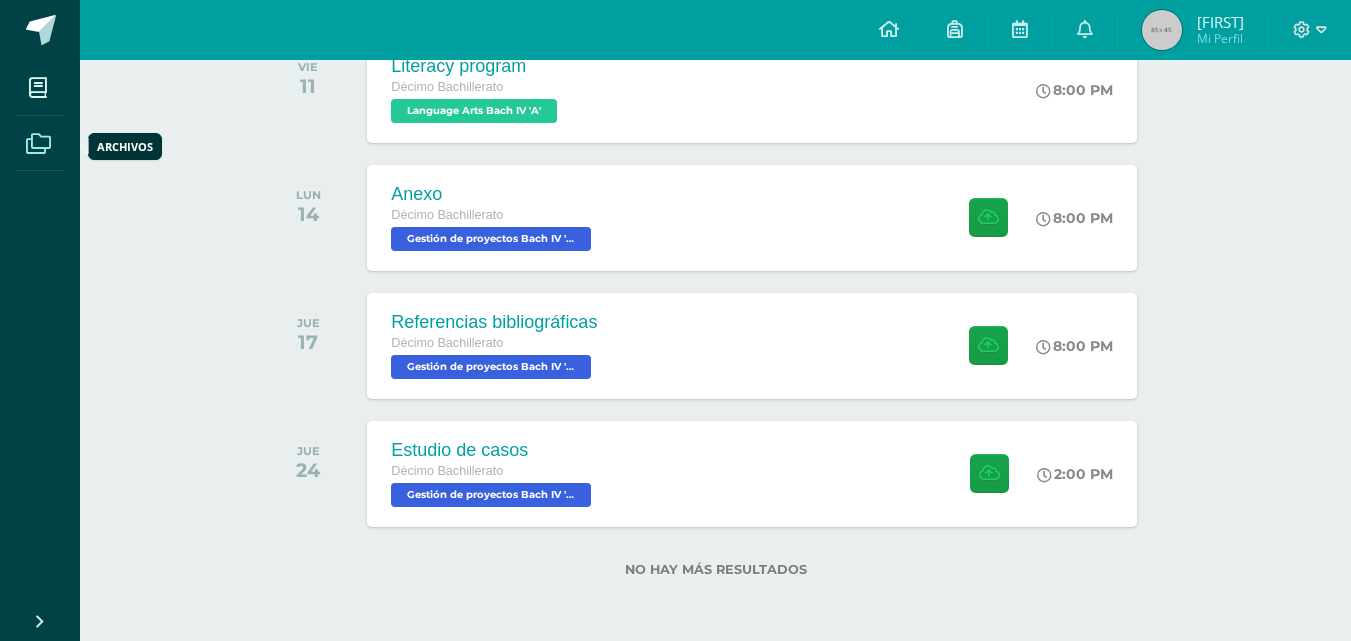 click at bounding box center [38, 142] 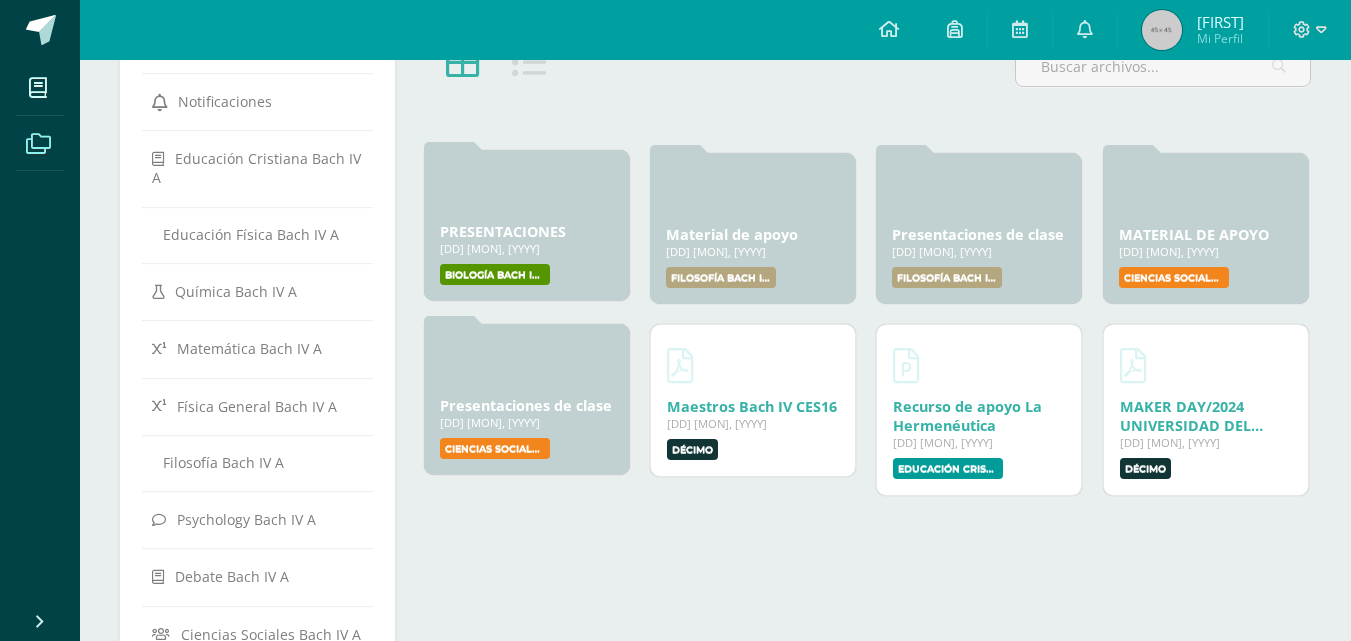 scroll, scrollTop: 167, scrollLeft: 0, axis: vertical 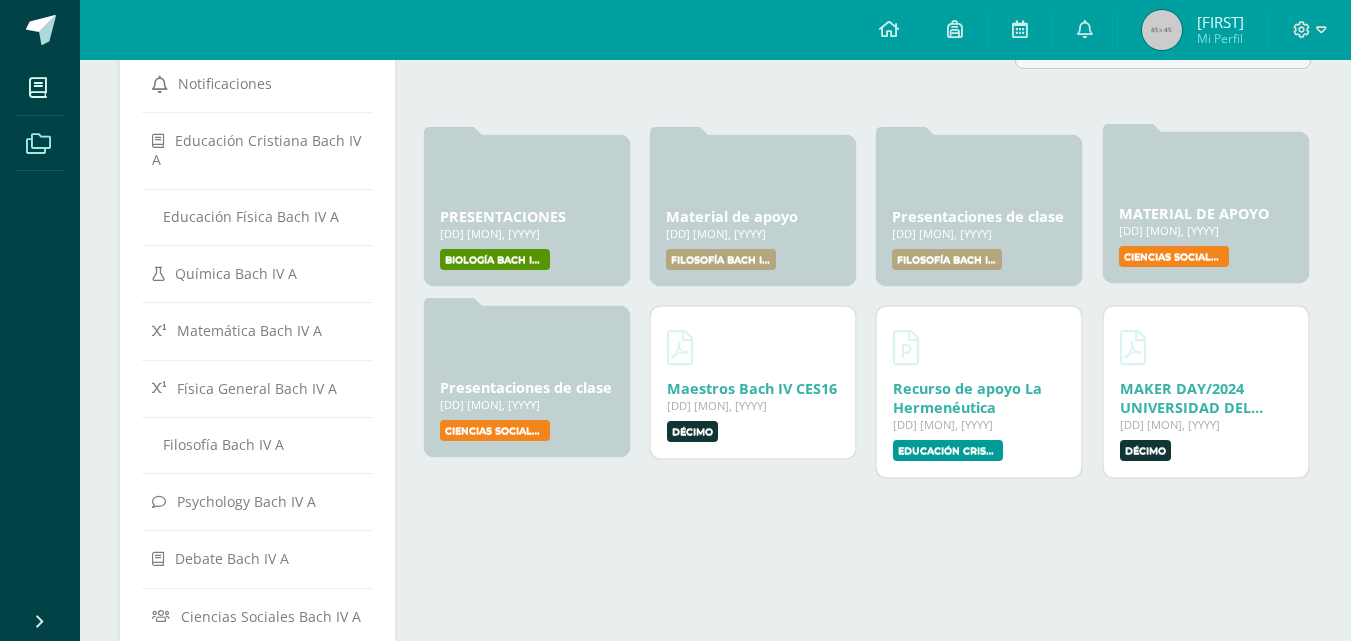 click on "MATERIAL DE APOYO" at bounding box center (1194, 213) 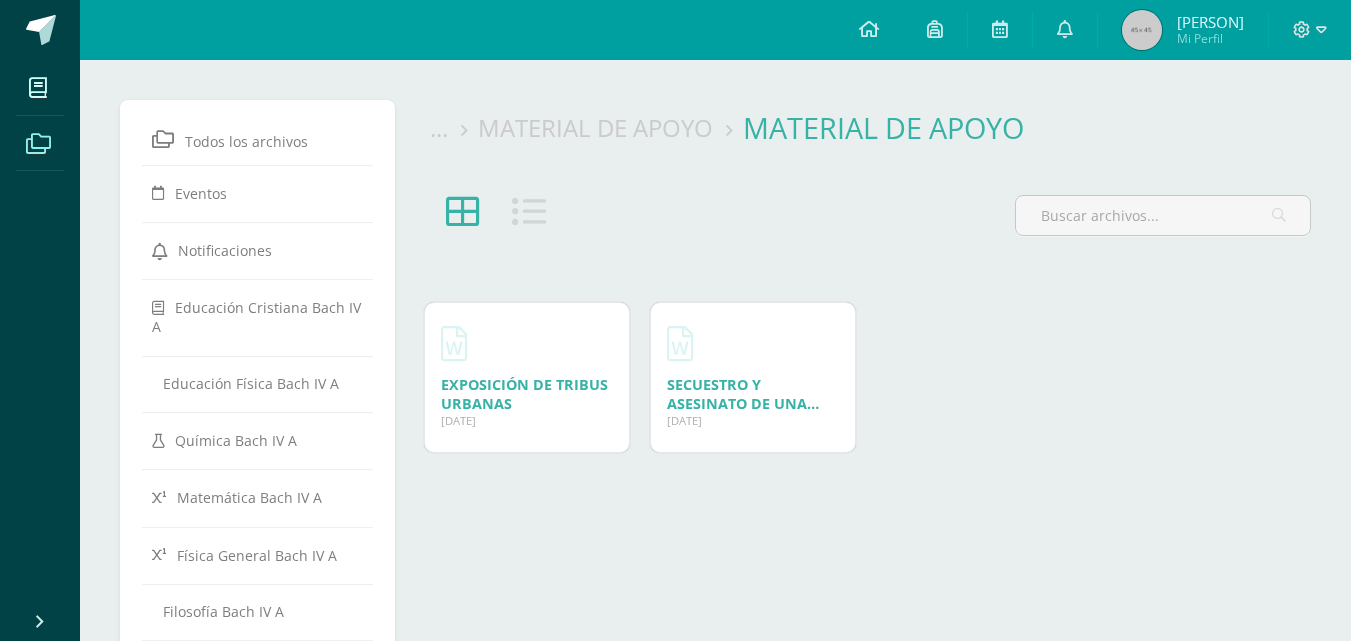 scroll, scrollTop: 0, scrollLeft: 0, axis: both 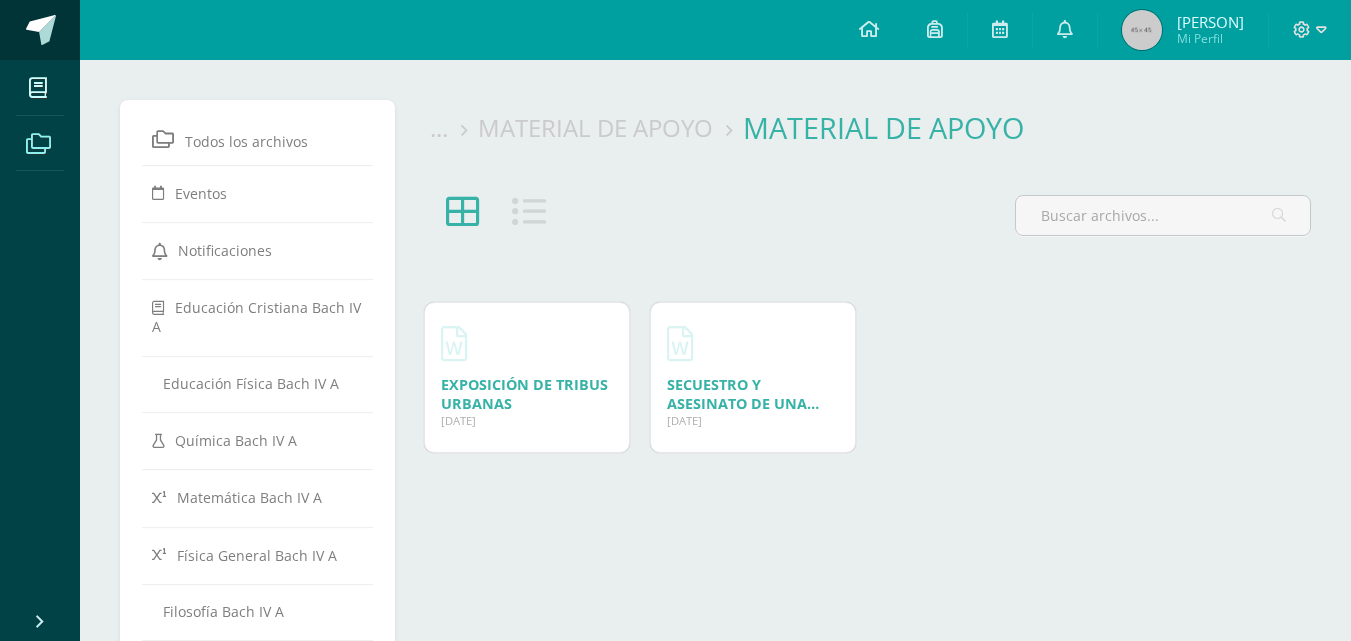 click at bounding box center [41, 30] 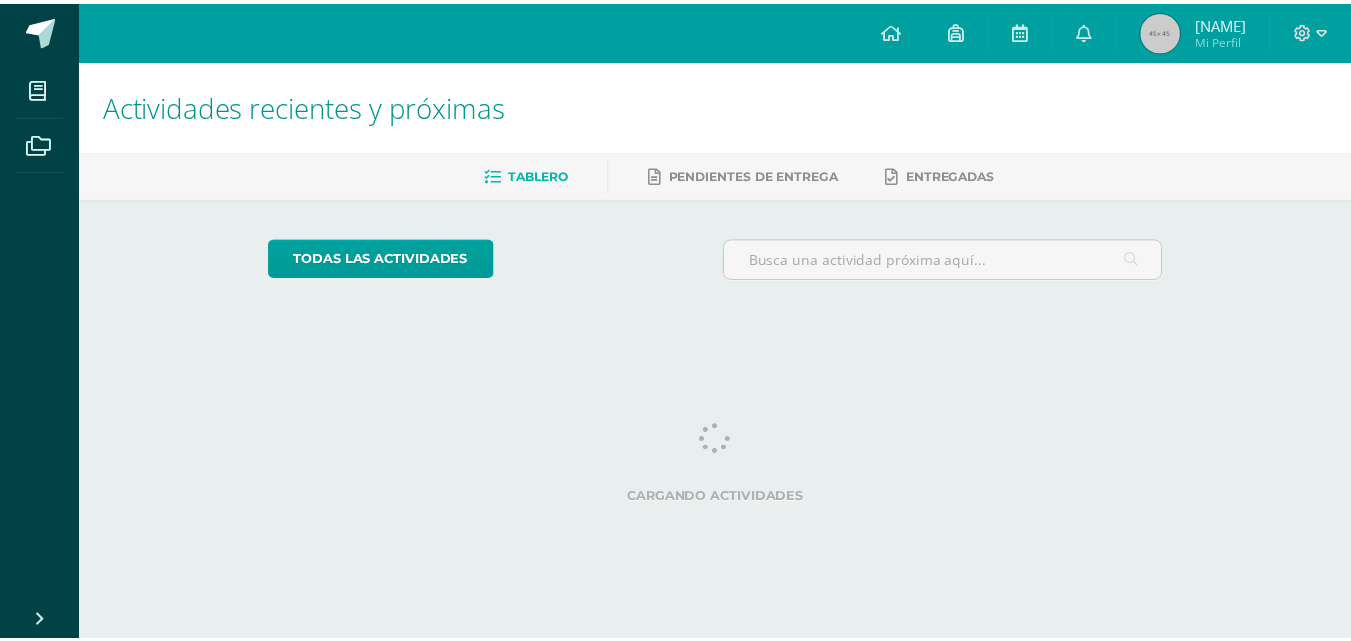 scroll, scrollTop: 0, scrollLeft: 0, axis: both 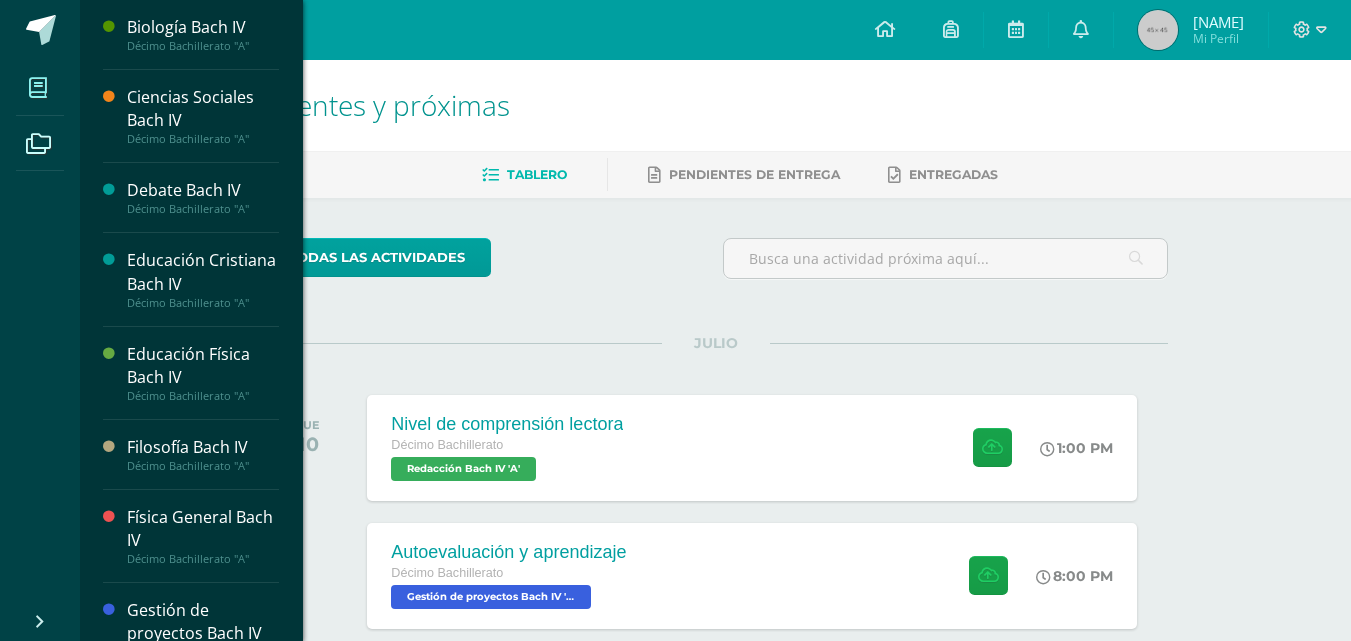 click at bounding box center (38, 88) 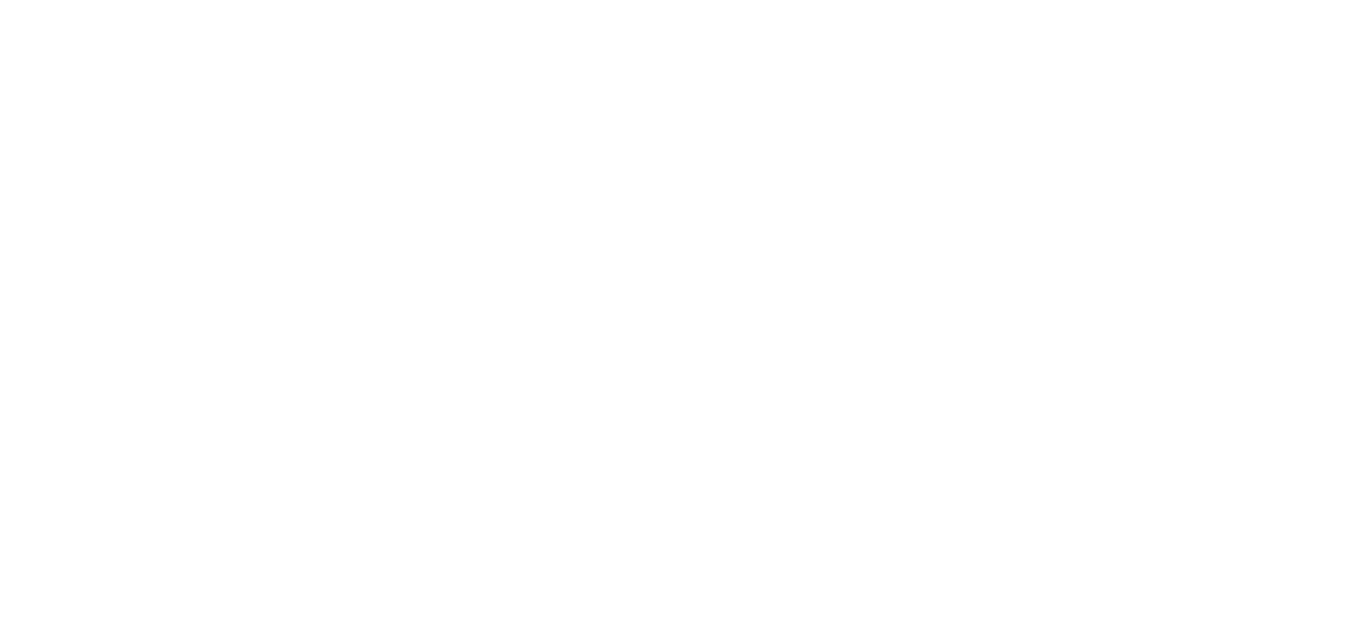 scroll, scrollTop: 0, scrollLeft: 0, axis: both 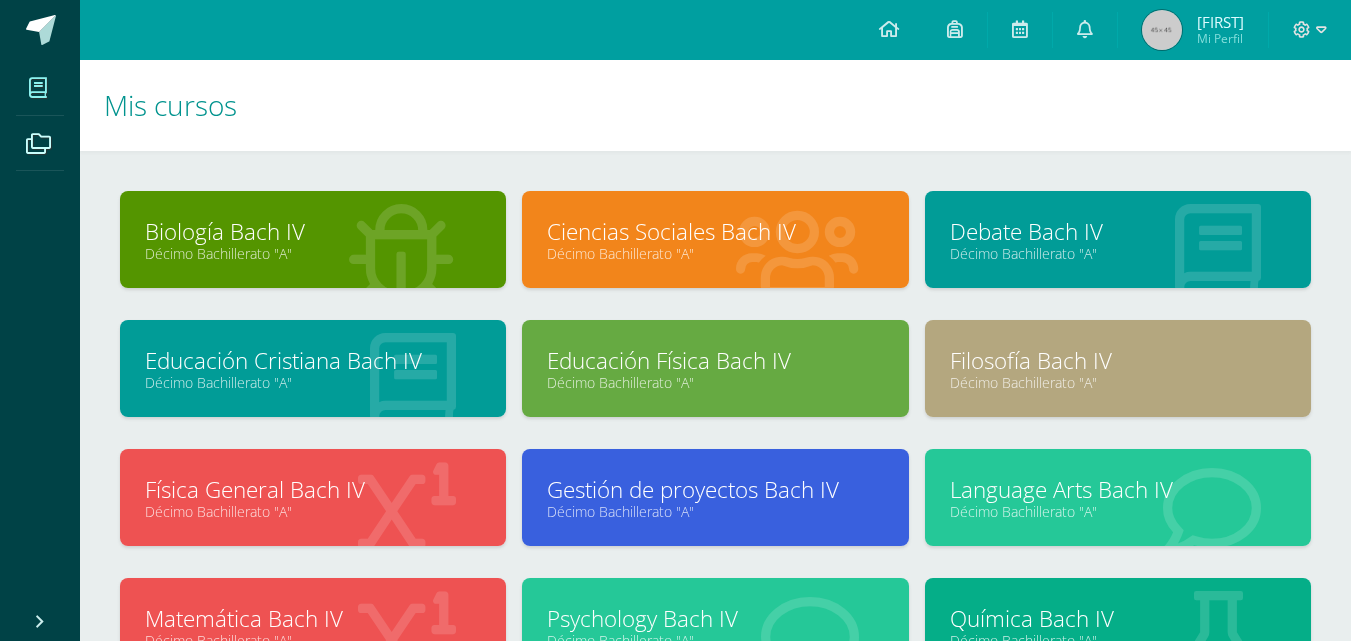 click on "Ciencias Sociales   Bach IV" at bounding box center (715, 231) 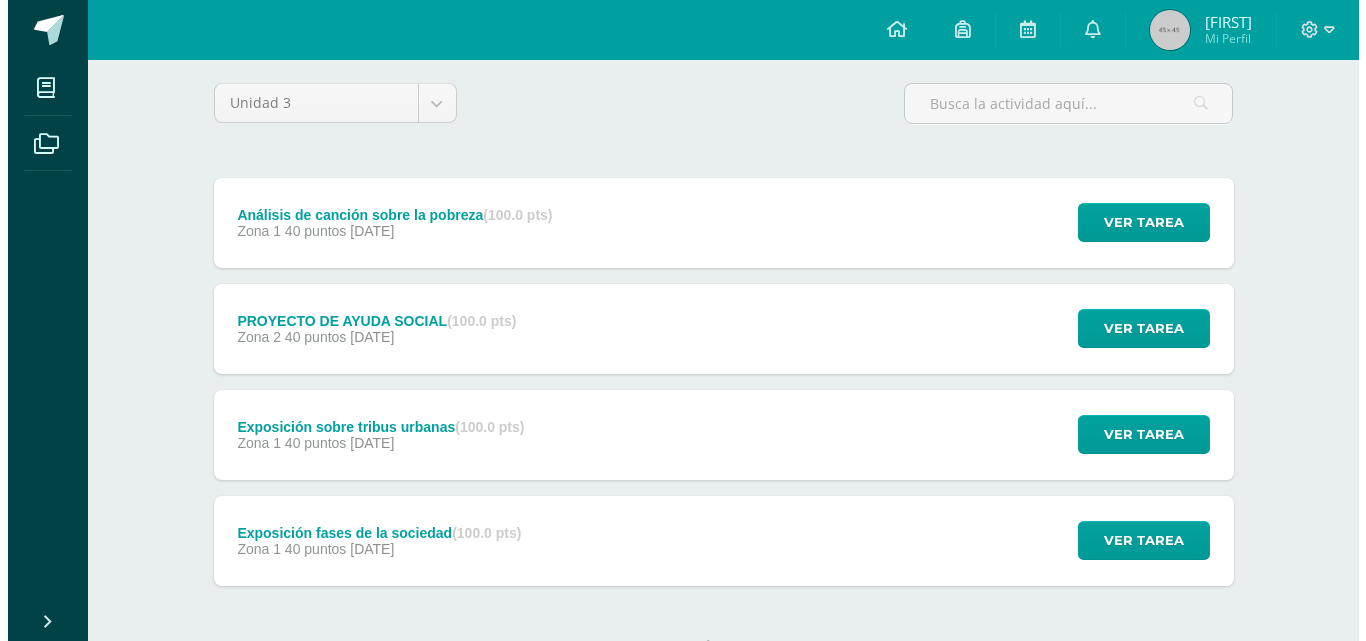 scroll, scrollTop: 167, scrollLeft: 0, axis: vertical 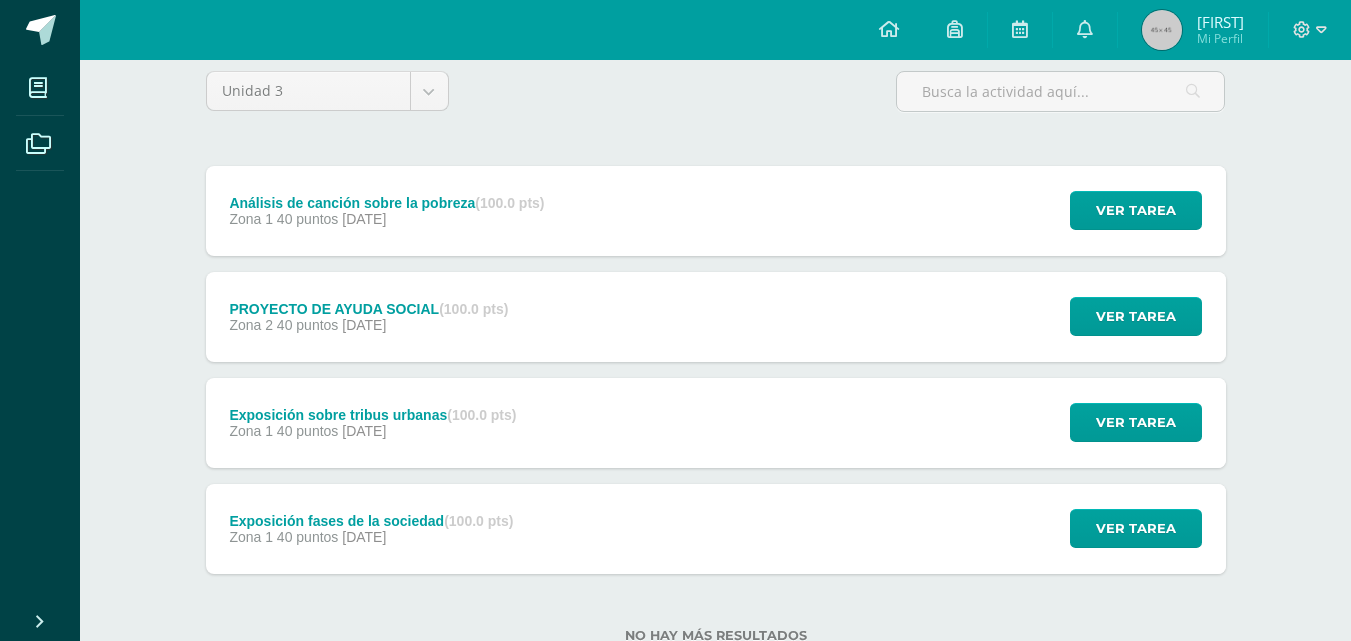 click on "Análisis de canción sobre la pobreza  (100.0 pts)
Zona 1 40 puntos
[DATE]
Ver tarea
Análisis de canción sobre la pobreza
Ciencias Sociales   Bach IV
Cargando contenido" at bounding box center [716, 211] 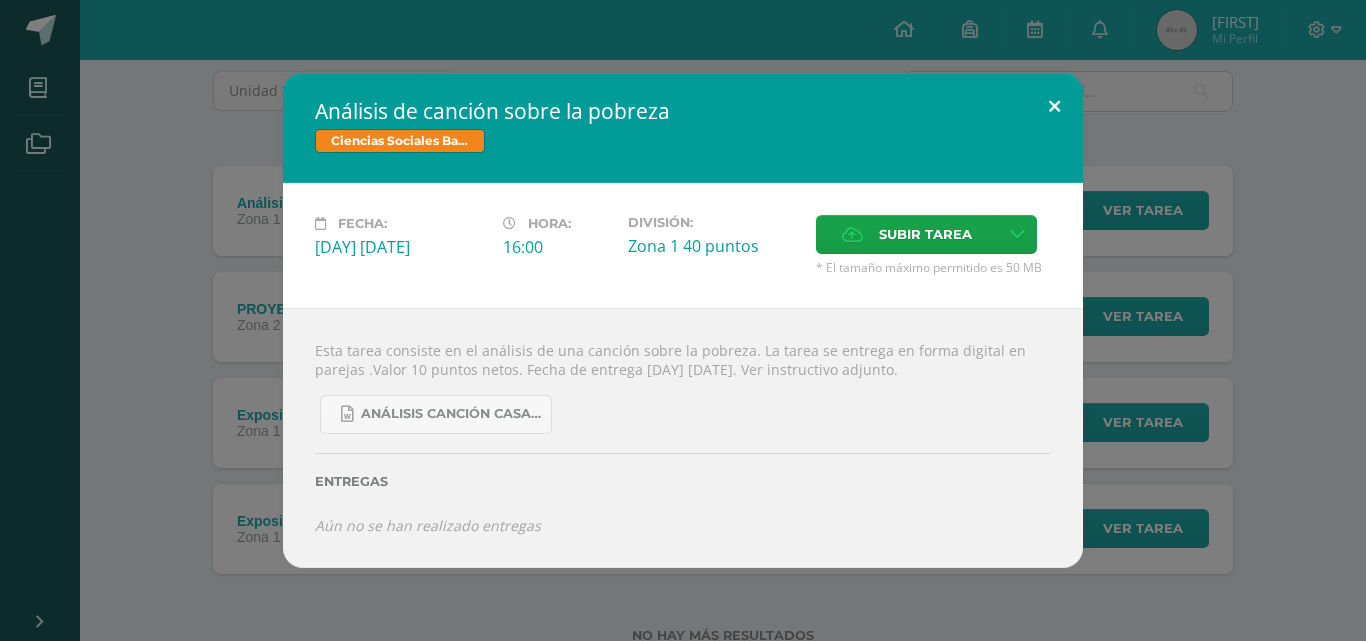 click at bounding box center [1054, 107] 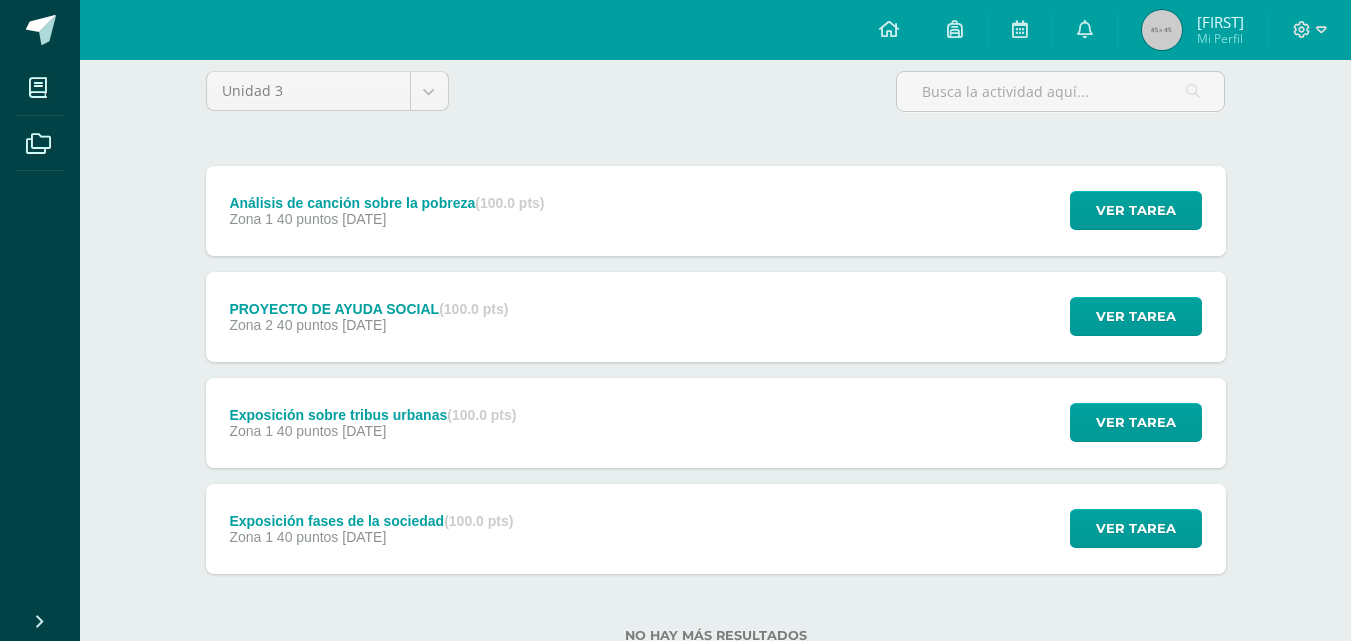 click on "PROYECTO DE AYUDA SOCIAL  (100.0 pts)
Zona 2 40 puntos
[DATE]
Ver tarea
PROYECTO DE AYUDA SOCIAL
Ciencias Sociales   Bach IV
Cargando contenido" at bounding box center (716, 317) 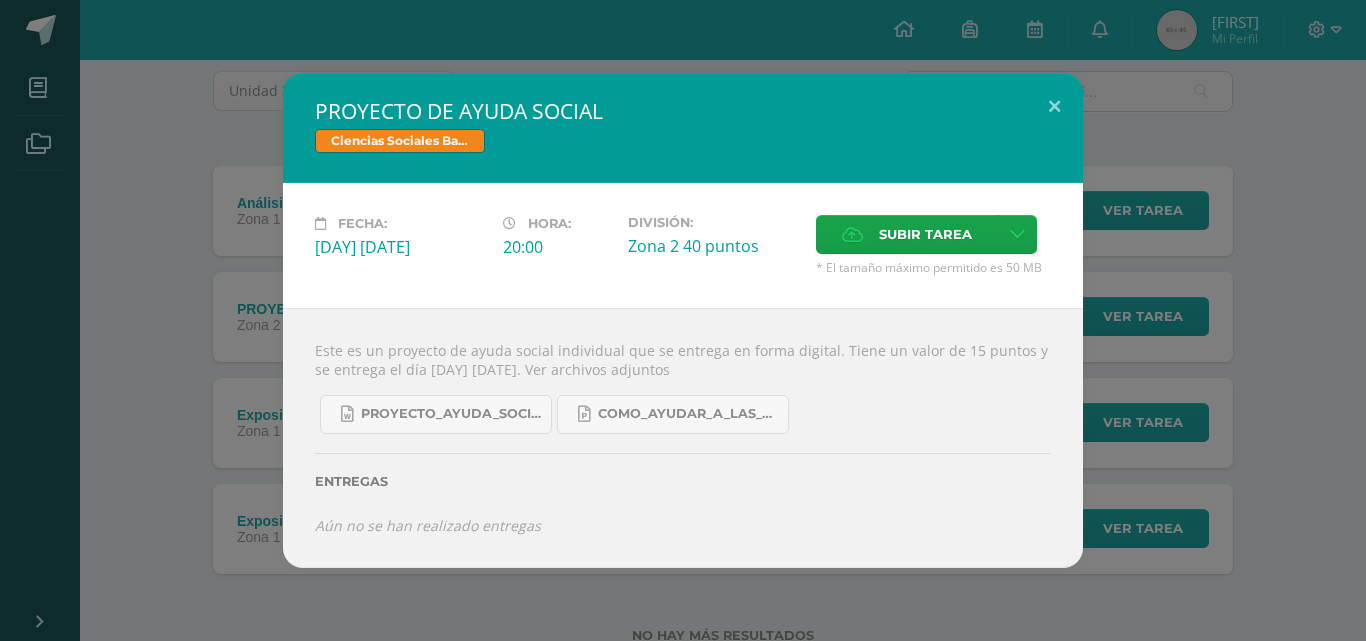 click on "Entregas" at bounding box center (683, 481) 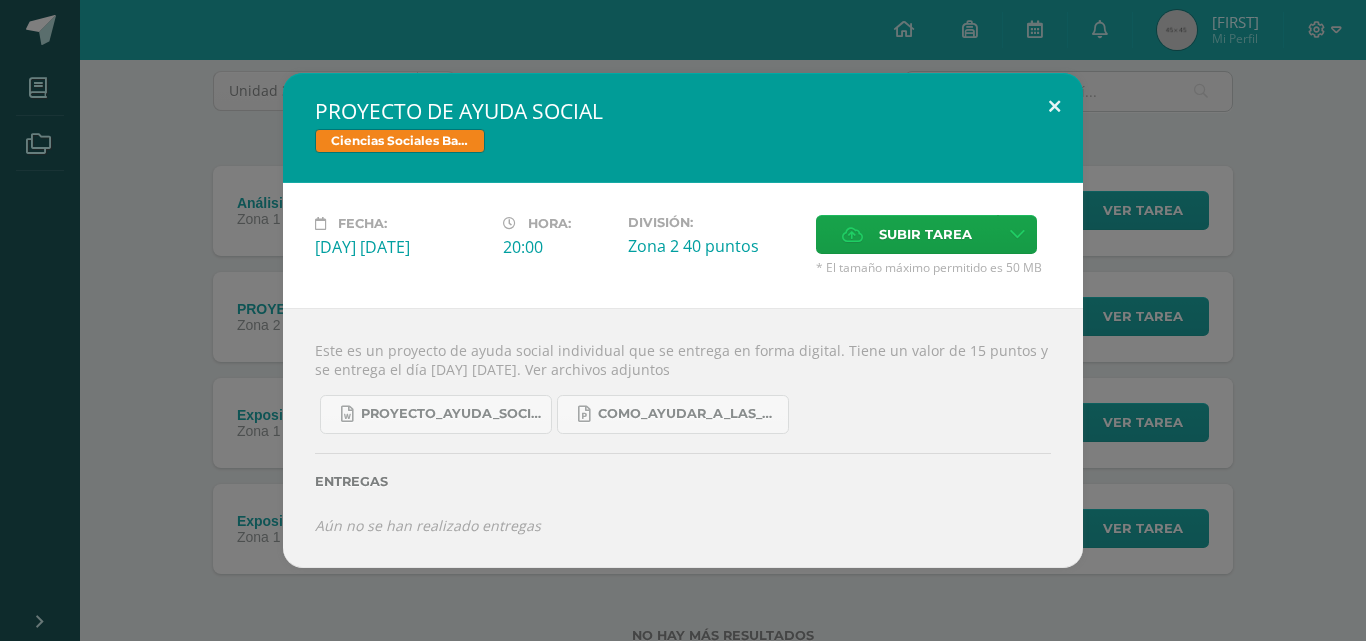 click at bounding box center [1054, 107] 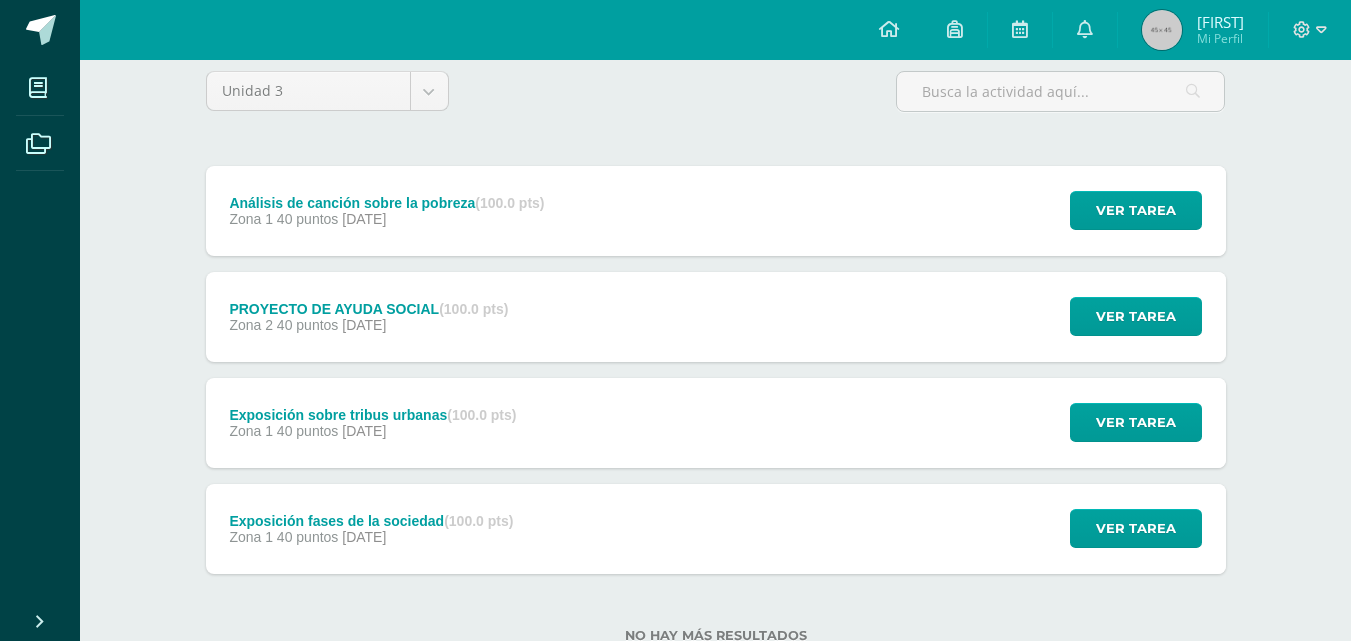 click on "Análisis de canción sobre la pobreza  (100.0 pts)
Zona 1 40 puntos
[DATE]
Ver tarea
Análisis de canción sobre la pobreza
Ciencias Sociales   Bach IV
[DAY] [DATE]
Hora:" at bounding box center [716, 211] 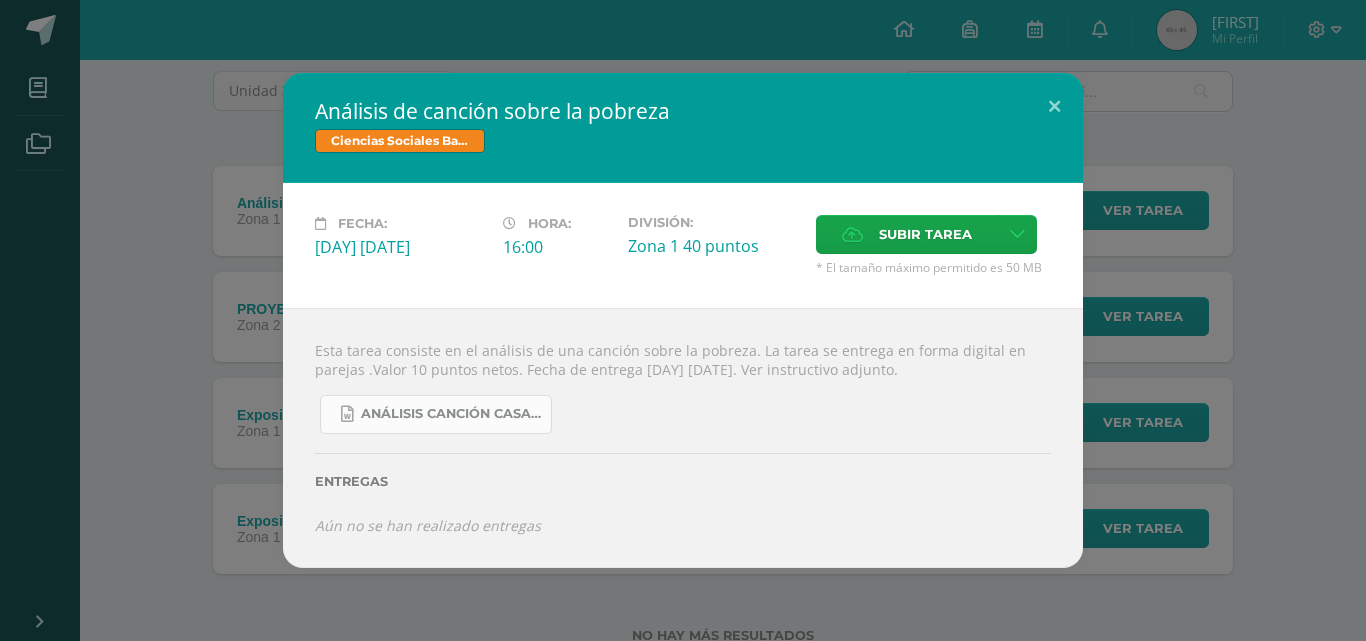 click on "ANÁLISIS CANCIÓN CASAS DE CARTÓN.docx" at bounding box center (451, 414) 